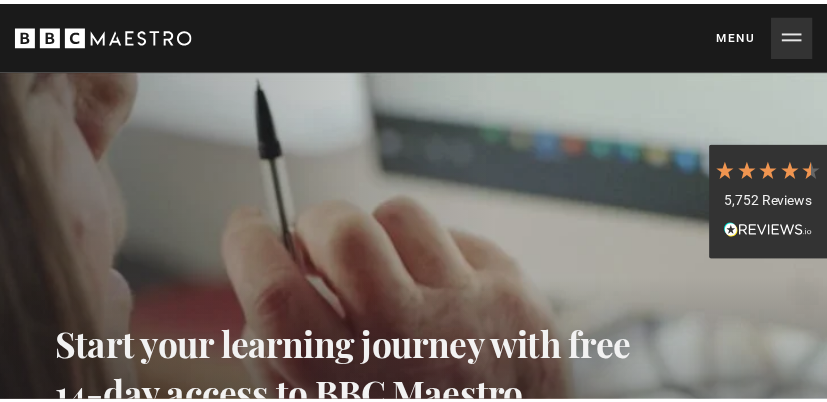 scroll, scrollTop: 0, scrollLeft: 0, axis: both 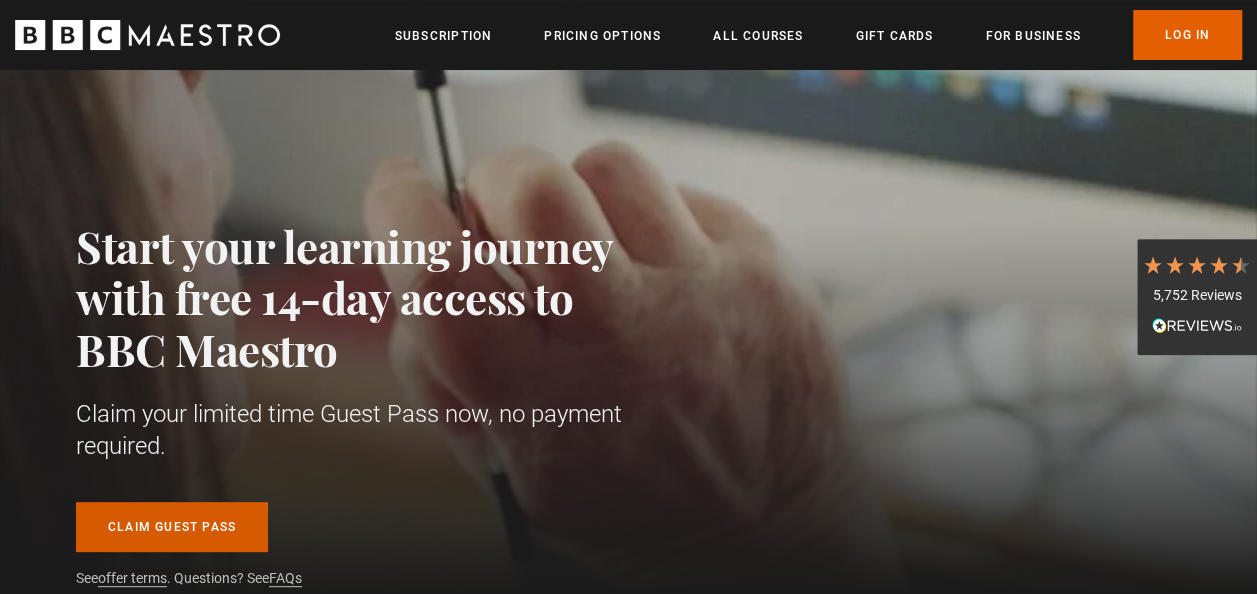 click on "Claim guest pass" at bounding box center (172, 527) 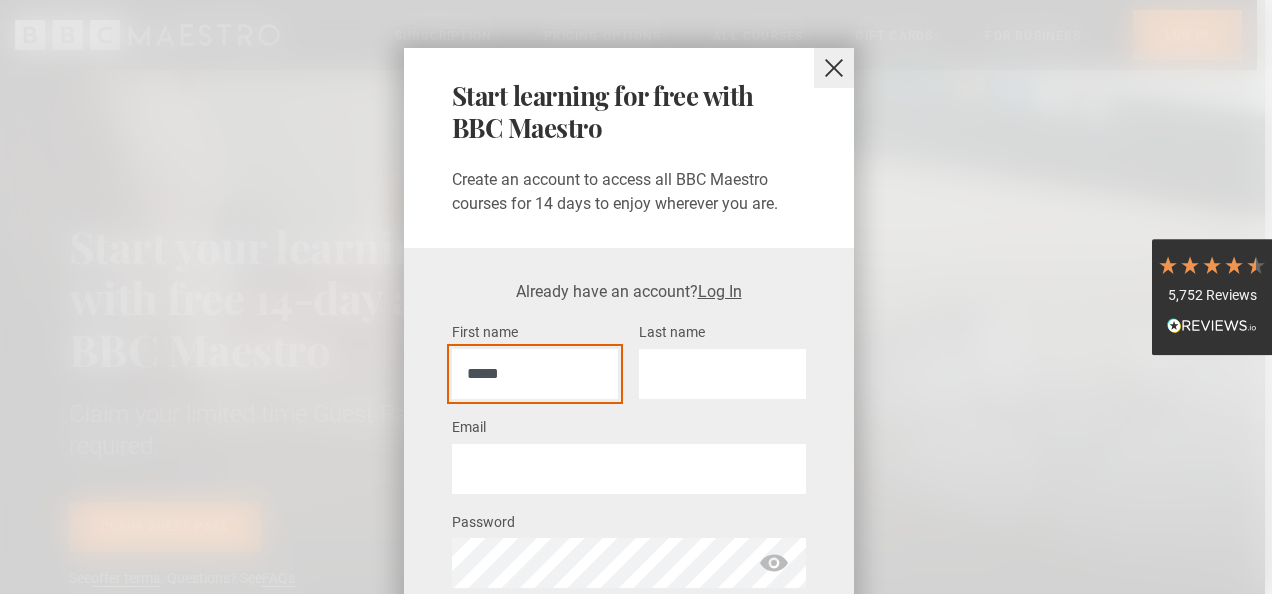 type on "*****" 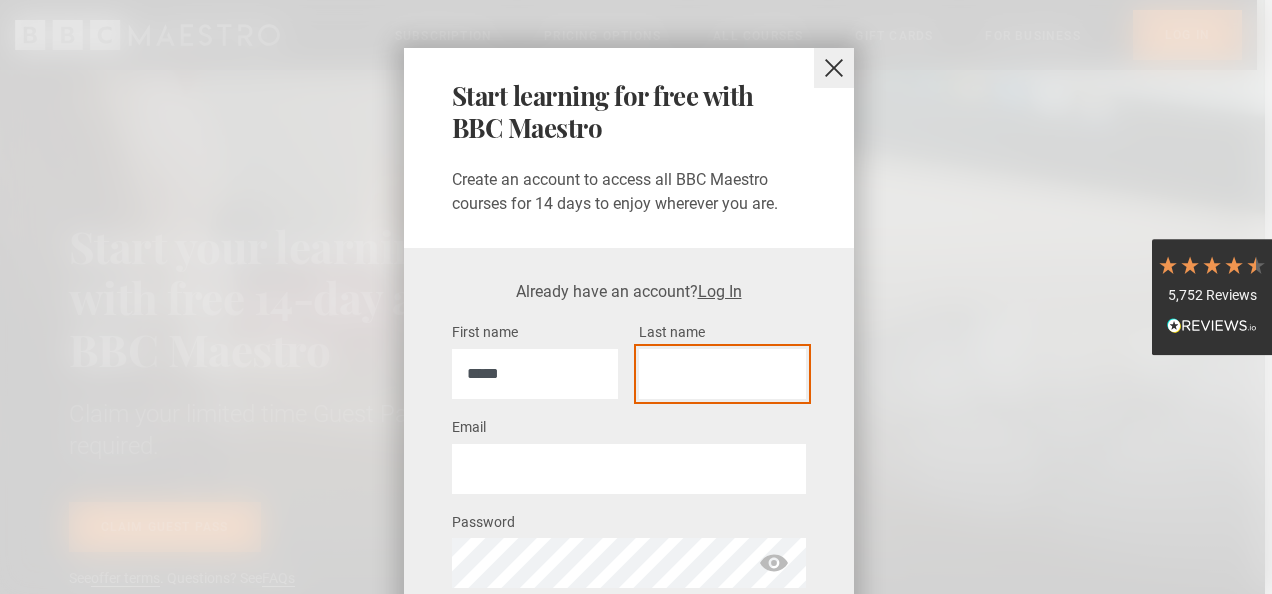click on "Last name  *" at bounding box center [722, 374] 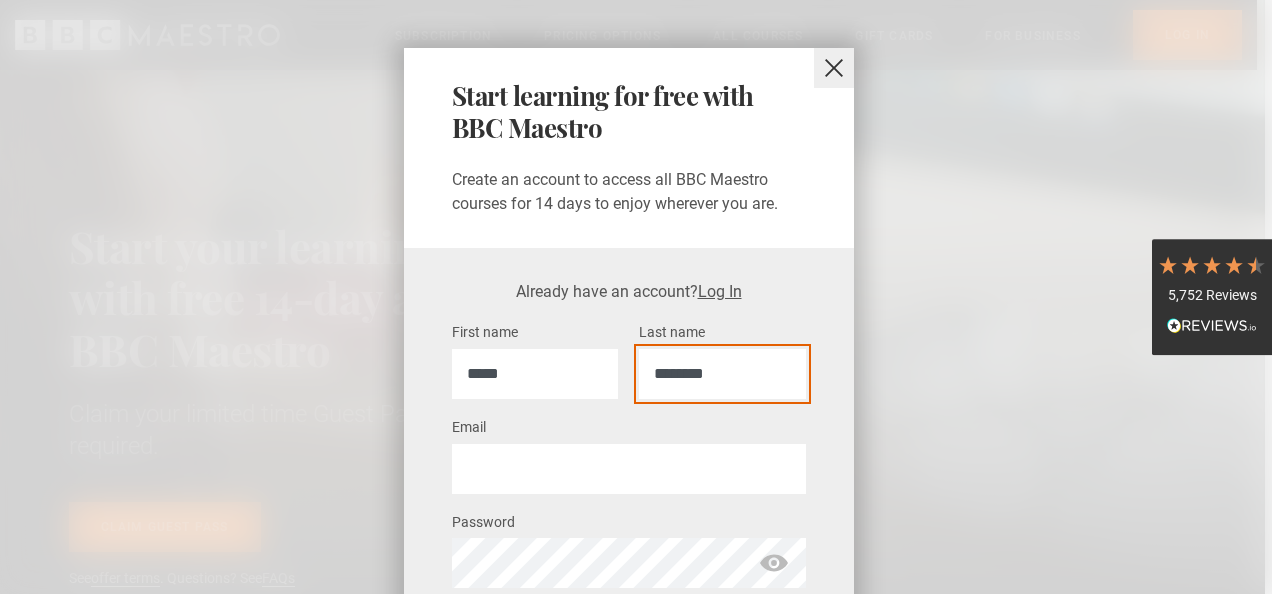 type on "********" 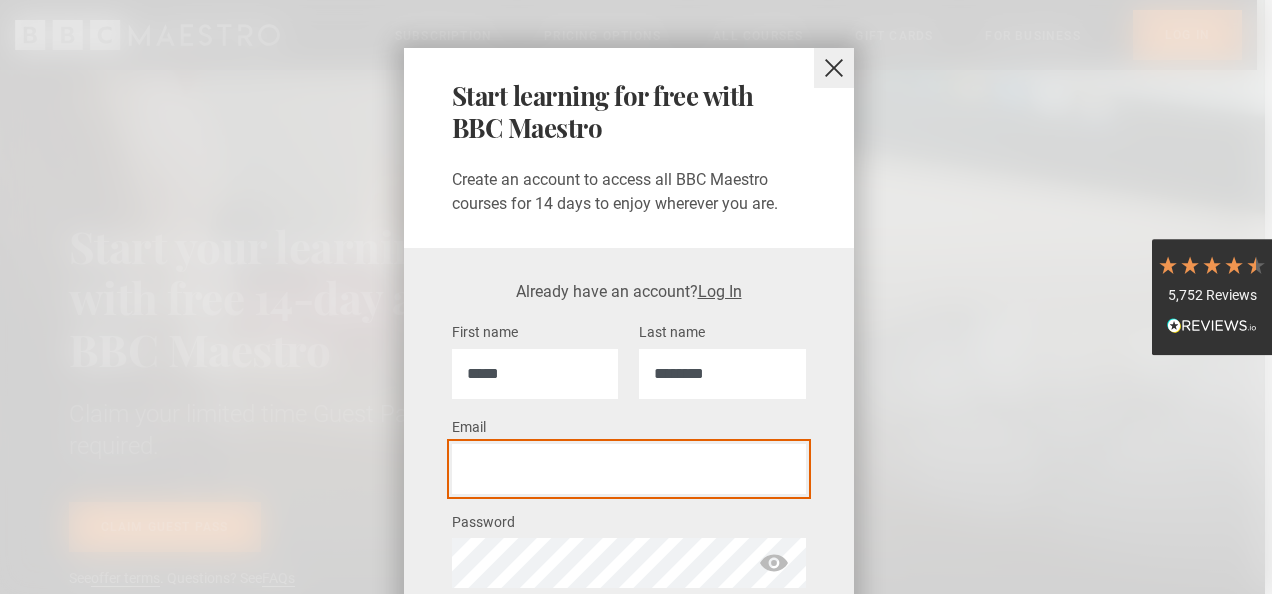 click on "Email  *" at bounding box center (629, 469) 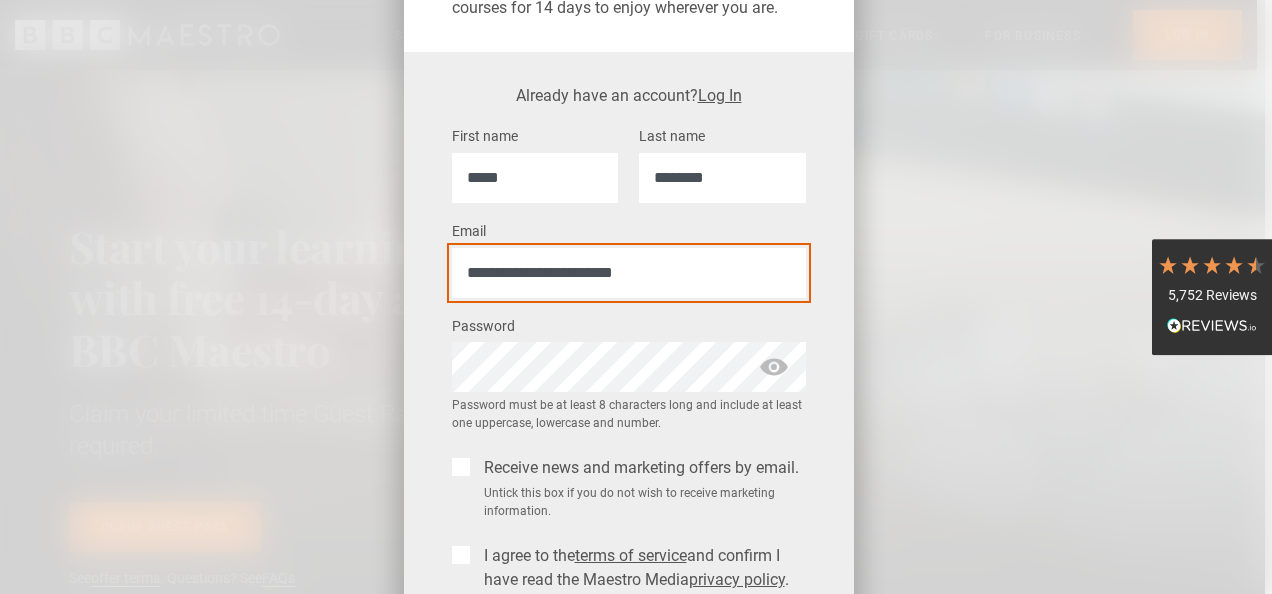 scroll, scrollTop: 200, scrollLeft: 0, axis: vertical 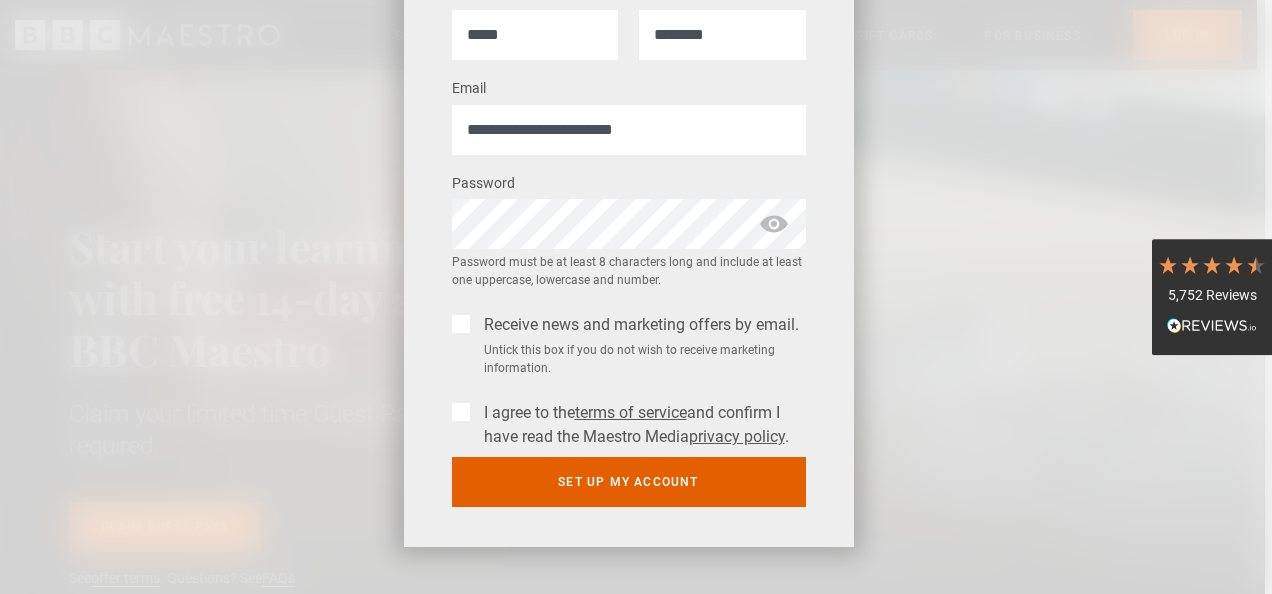 click on "Receive news and marketing offers by email." at bounding box center [637, 325] 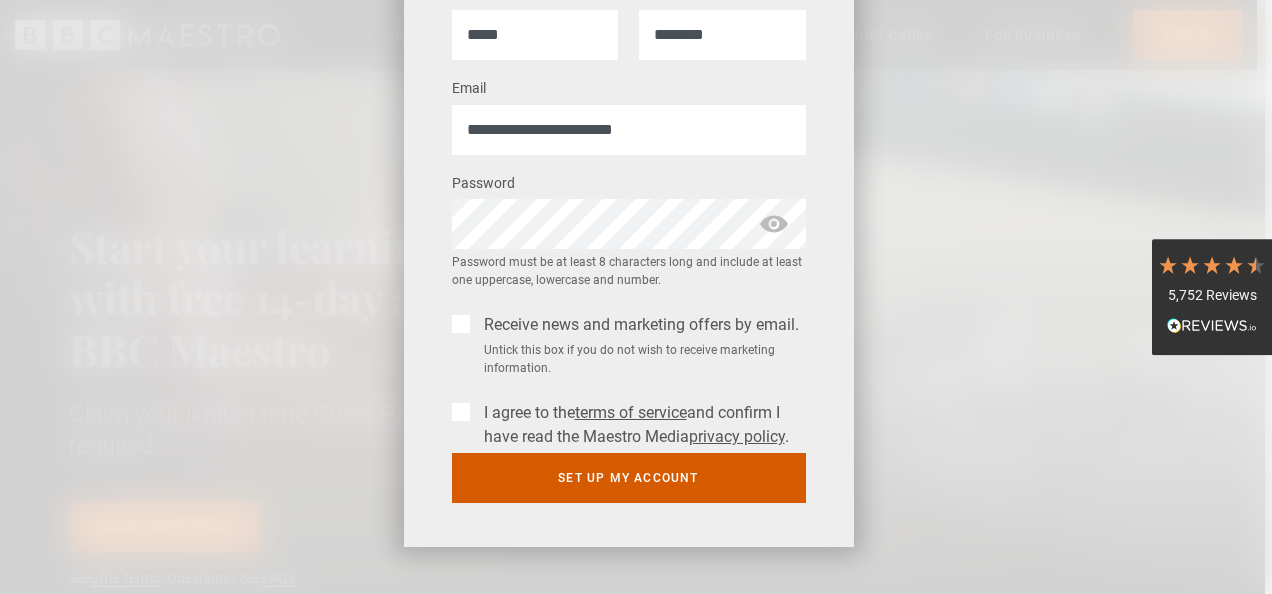 click on "Set up my account" at bounding box center [629, 478] 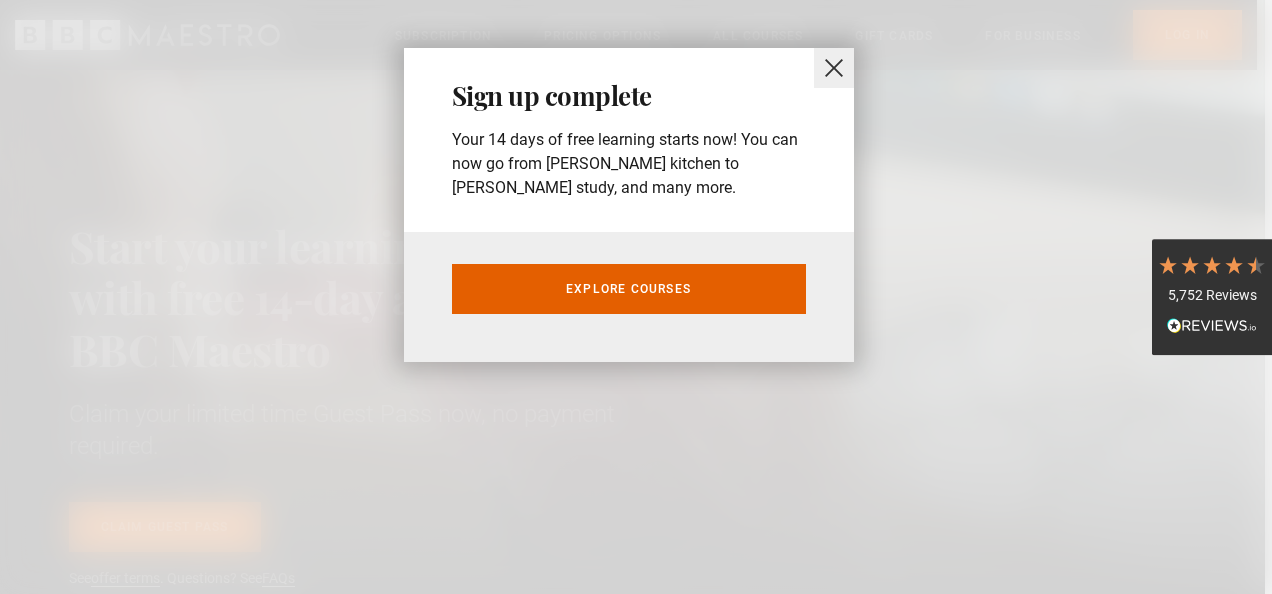 scroll, scrollTop: 0, scrollLeft: 0, axis: both 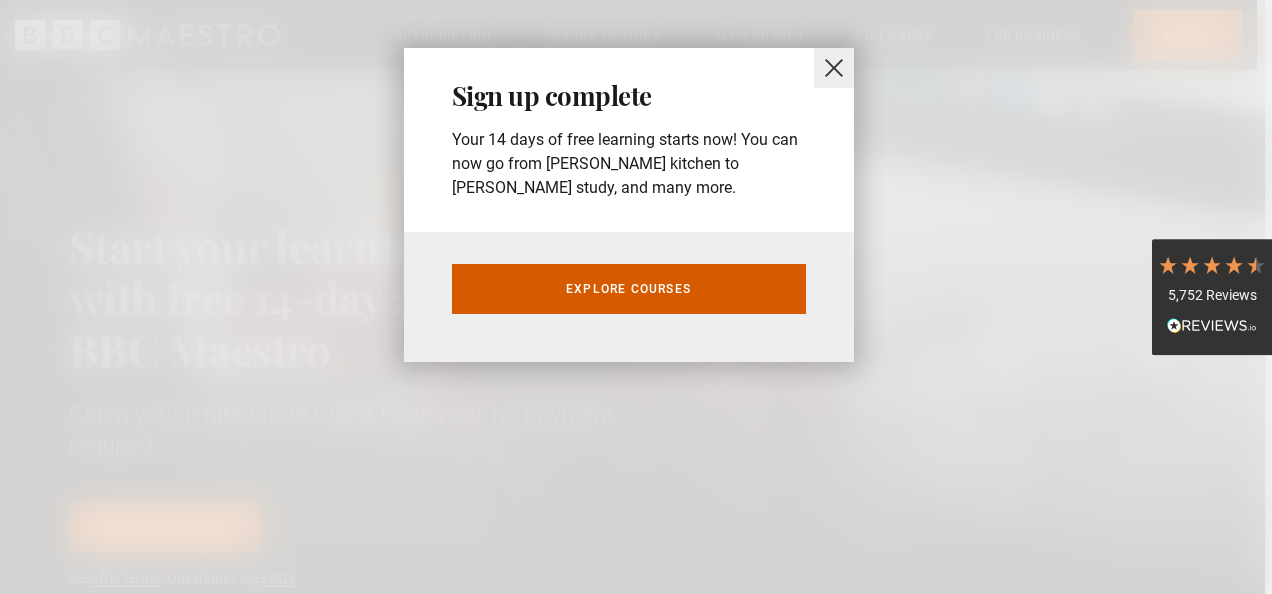 click on "Explore courses" at bounding box center [629, 289] 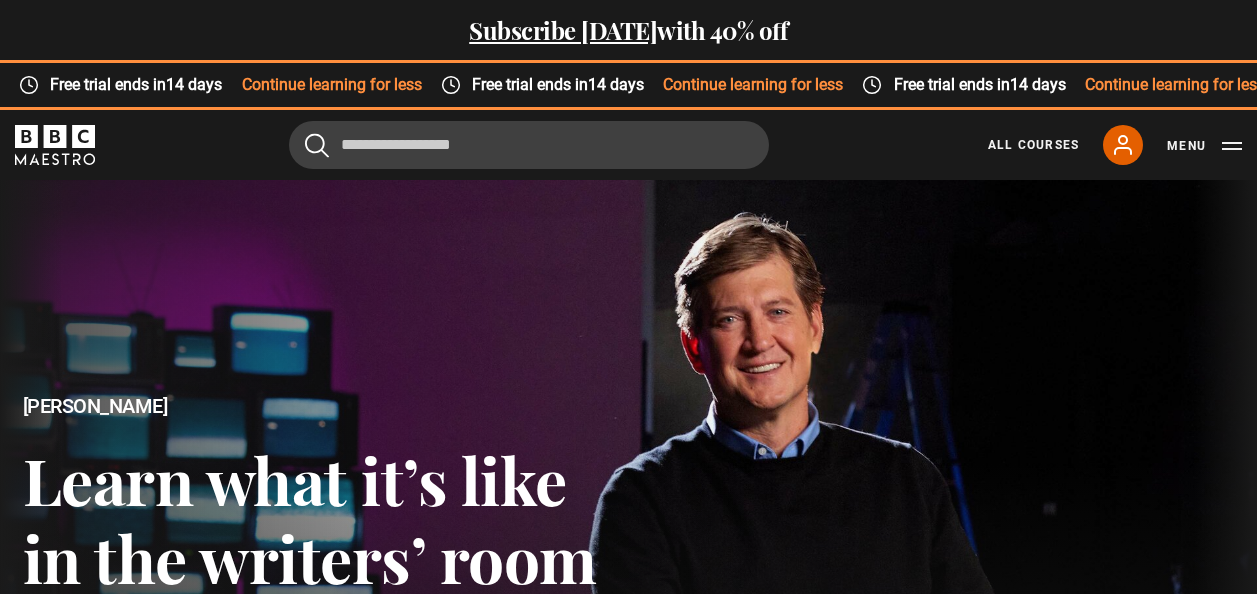 scroll, scrollTop: 718, scrollLeft: 0, axis: vertical 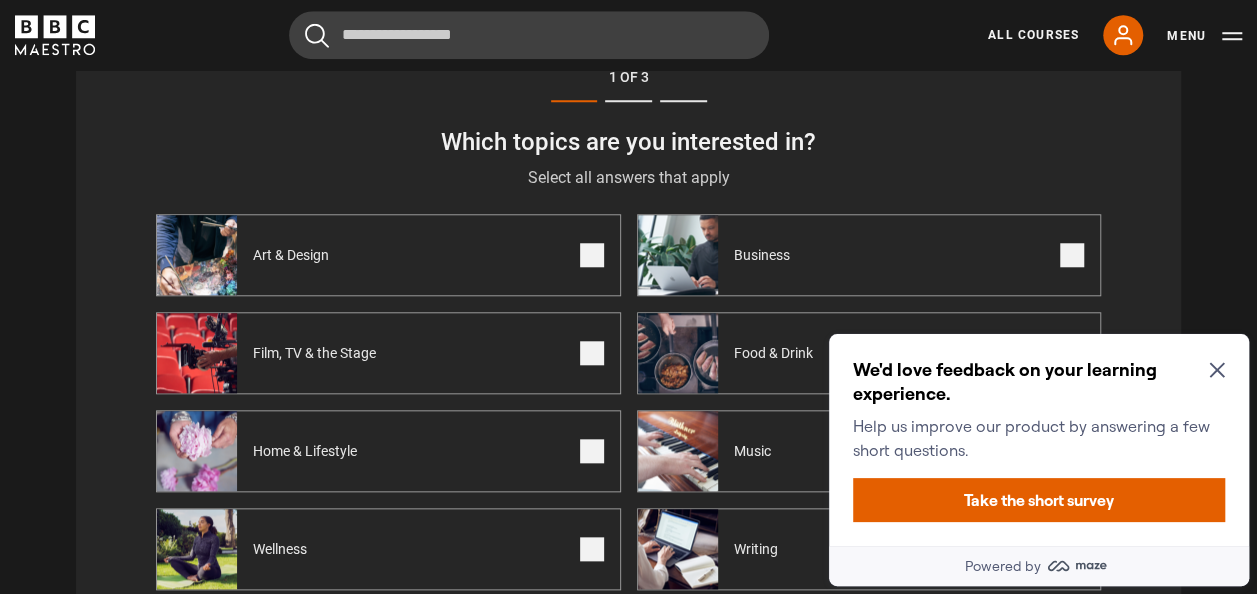 click 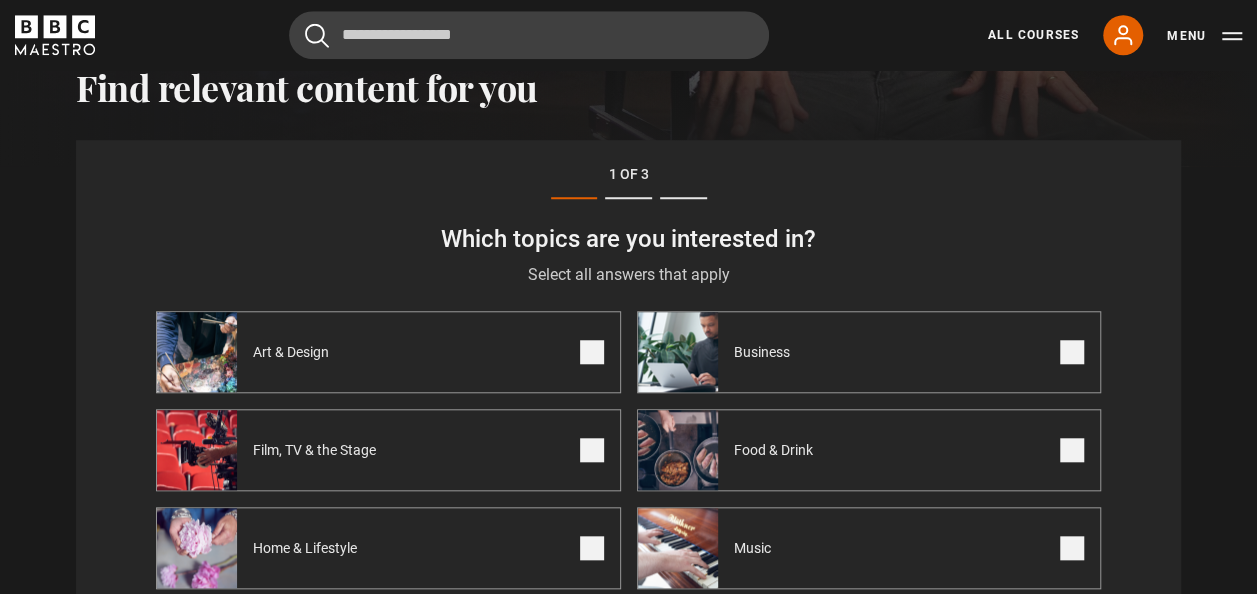 scroll, scrollTop: 718, scrollLeft: 0, axis: vertical 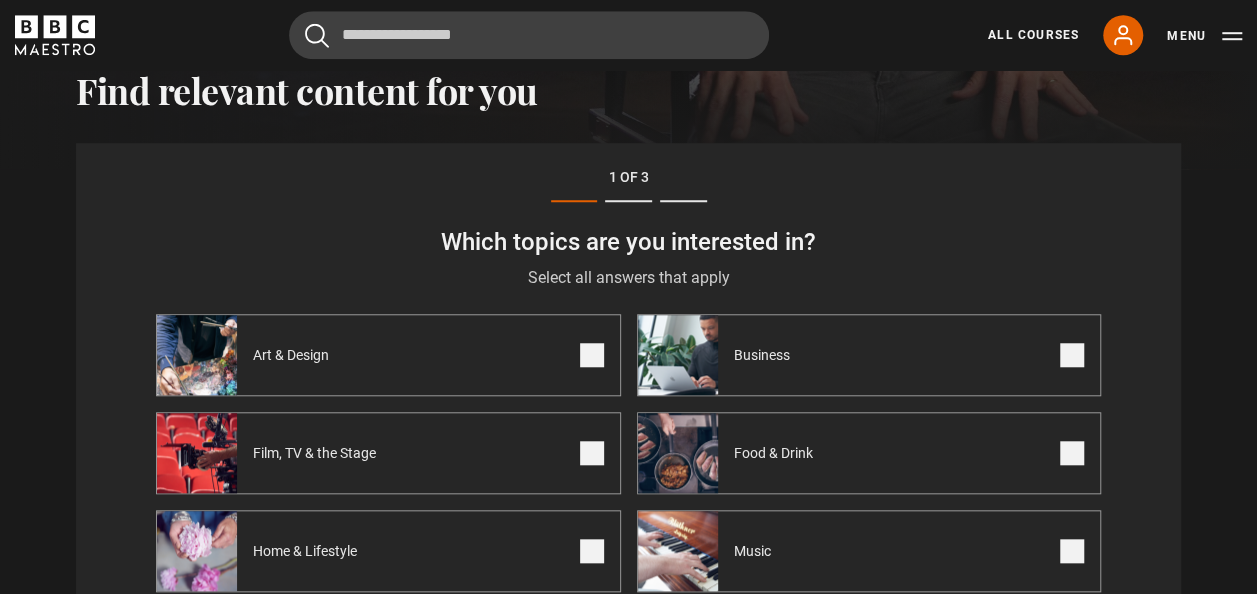 drag, startPoint x: 1064, startPoint y: 362, endPoint x: 907, endPoint y: 400, distance: 161.53328 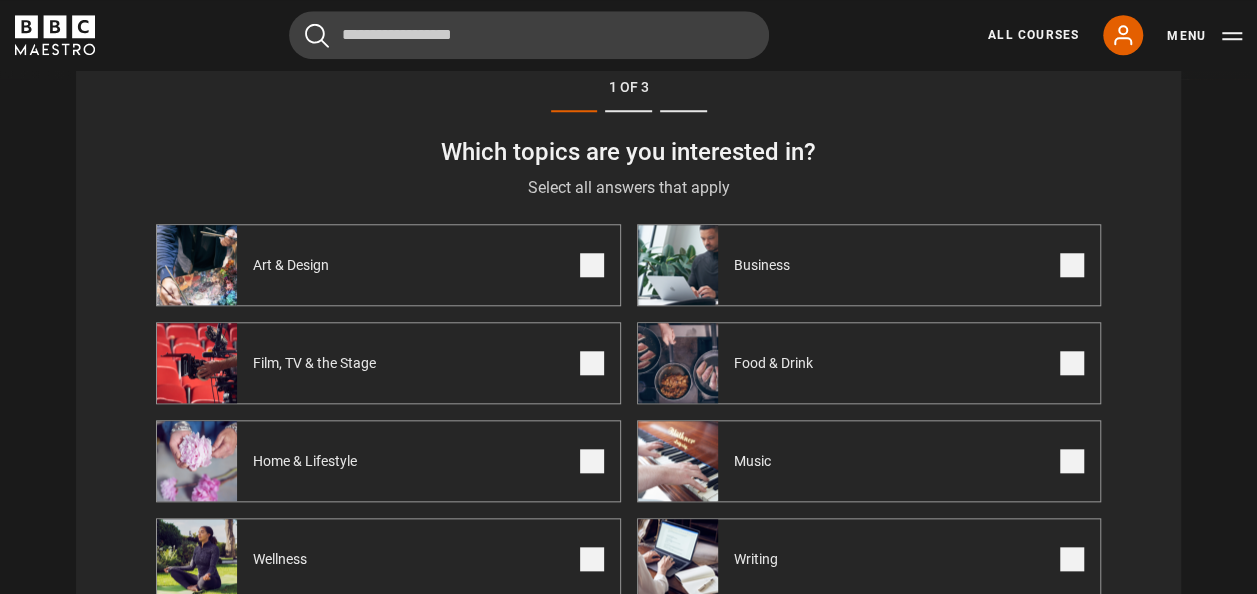 scroll, scrollTop: 918, scrollLeft: 0, axis: vertical 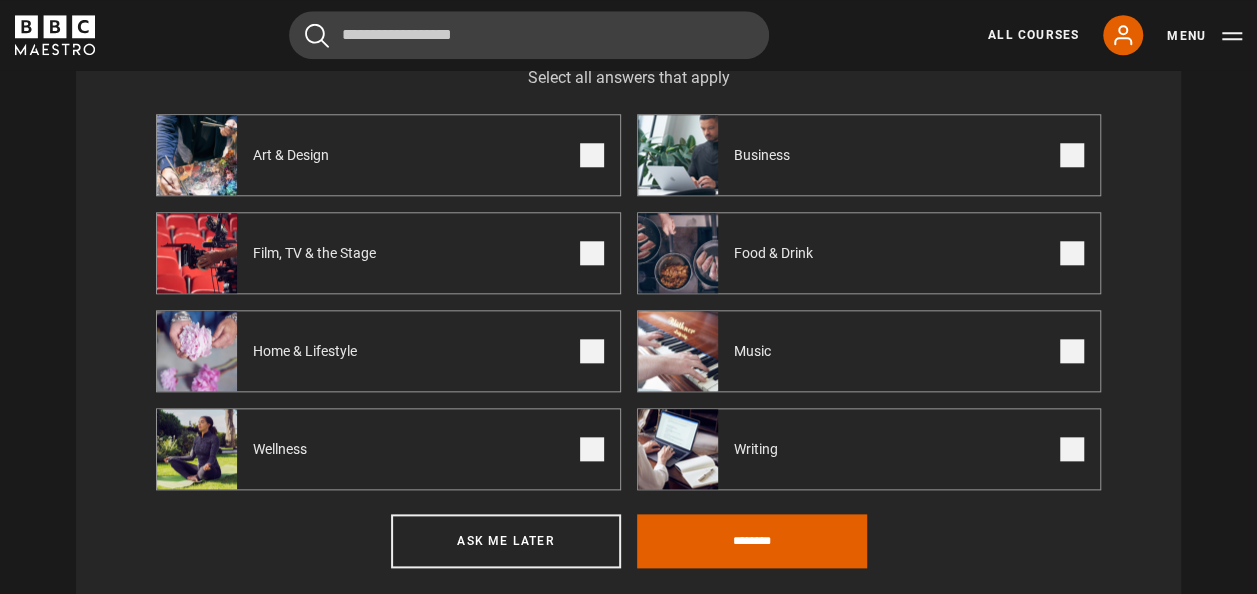 drag, startPoint x: 1073, startPoint y: 454, endPoint x: 947, endPoint y: 492, distance: 131.60547 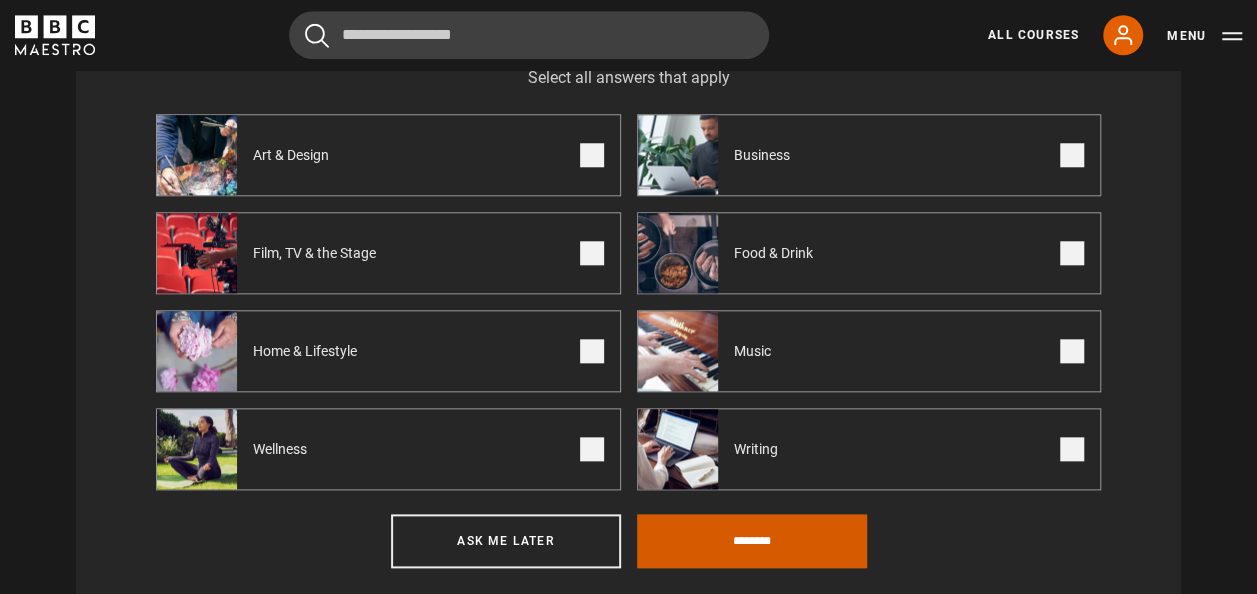 drag, startPoint x: 702, startPoint y: 548, endPoint x: 890, endPoint y: 564, distance: 188.67963 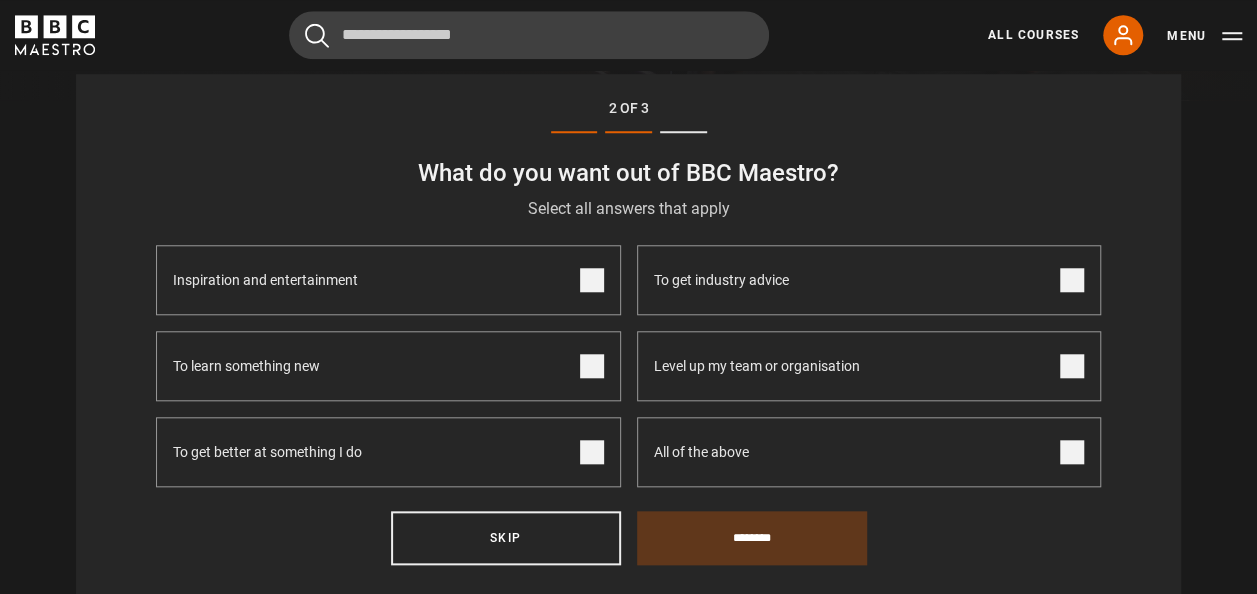 scroll, scrollTop: 818, scrollLeft: 0, axis: vertical 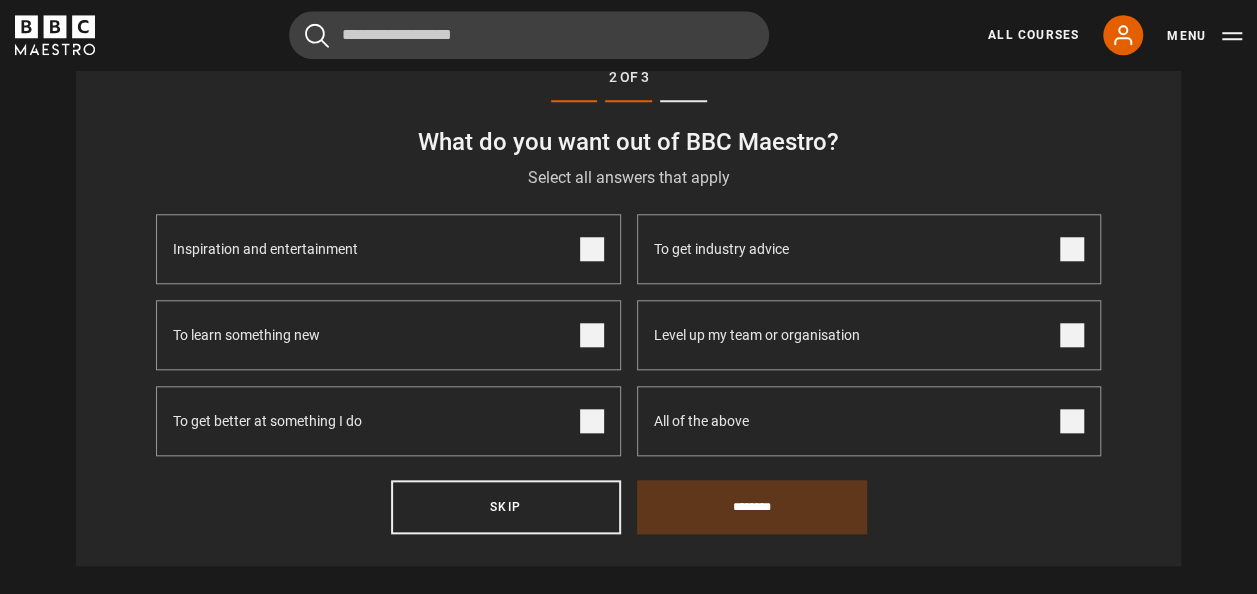 click at bounding box center (592, 335) 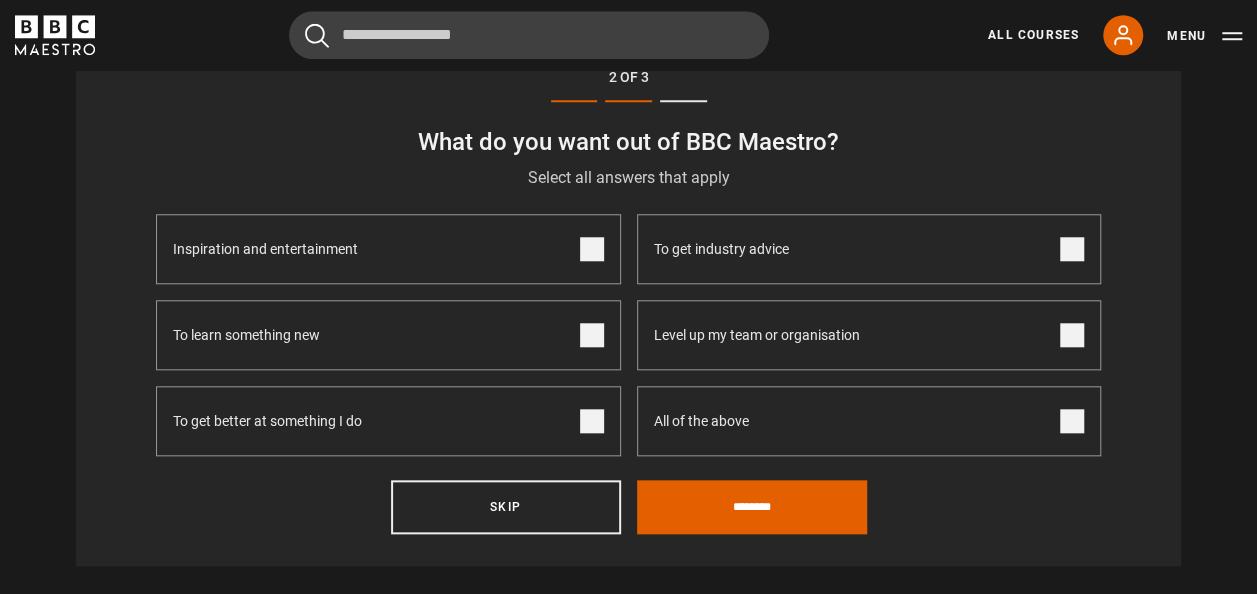 drag, startPoint x: 588, startPoint y: 255, endPoint x: 670, endPoint y: 359, distance: 132.43866 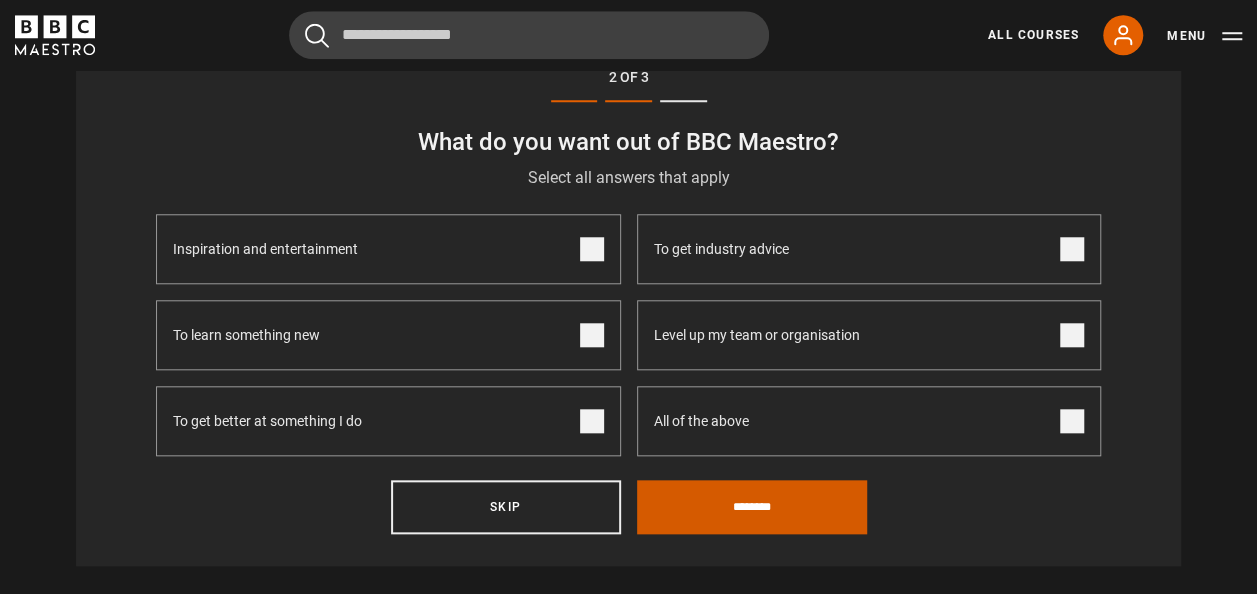 click on "********" at bounding box center [752, 507] 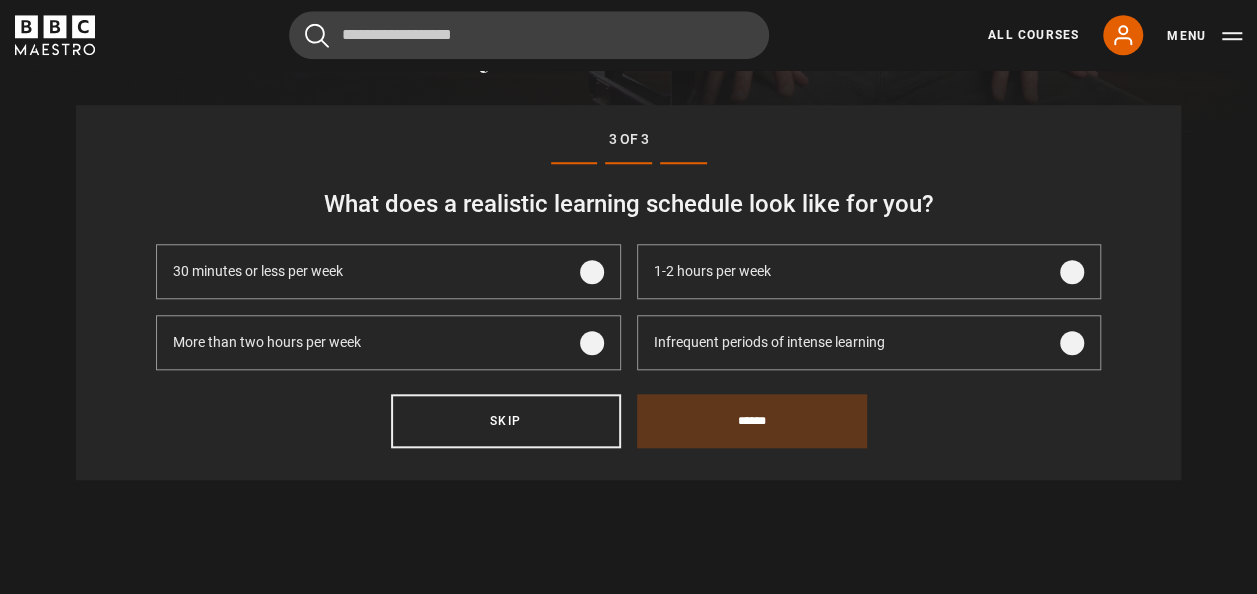scroll, scrollTop: 718, scrollLeft: 0, axis: vertical 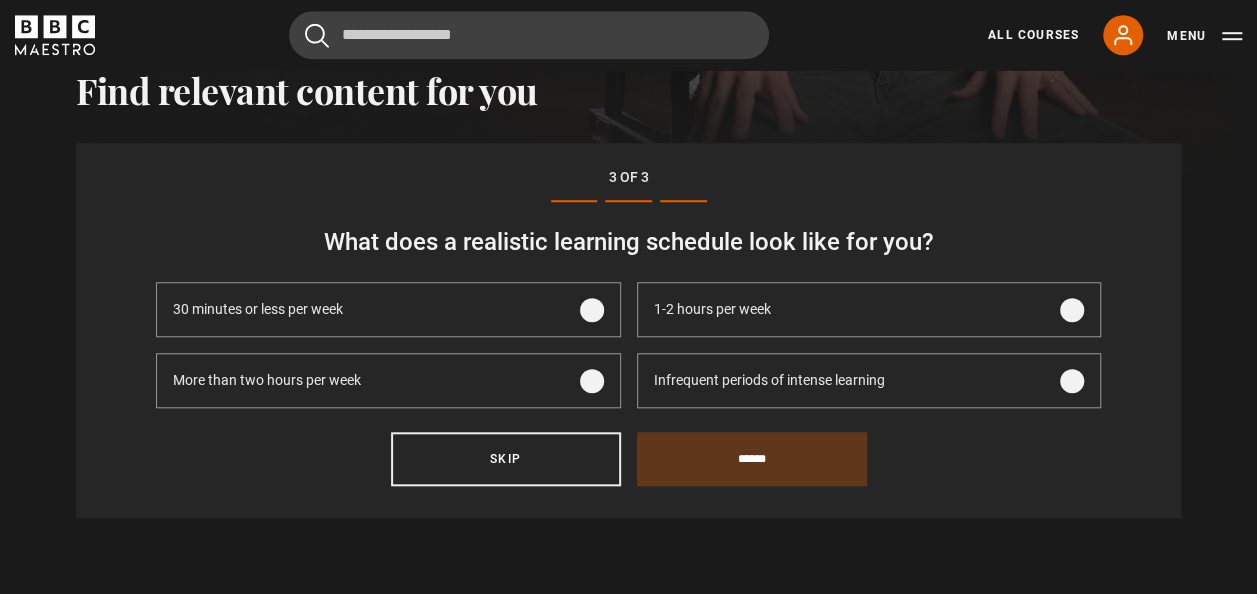 click at bounding box center [592, 310] 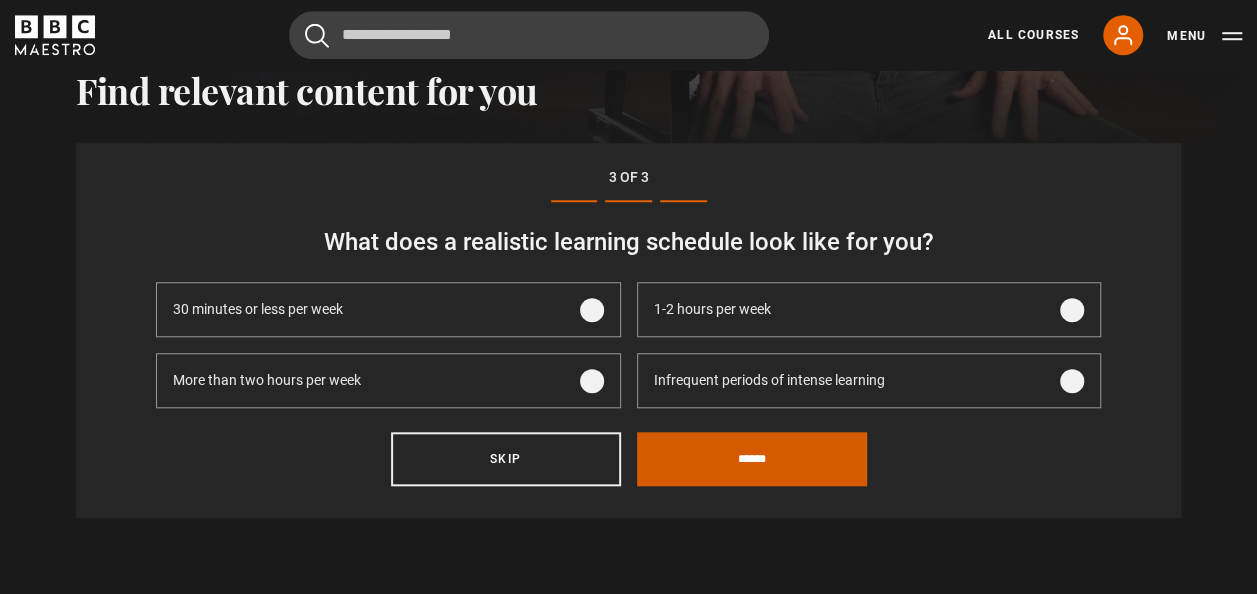 click on "******" at bounding box center (752, 459) 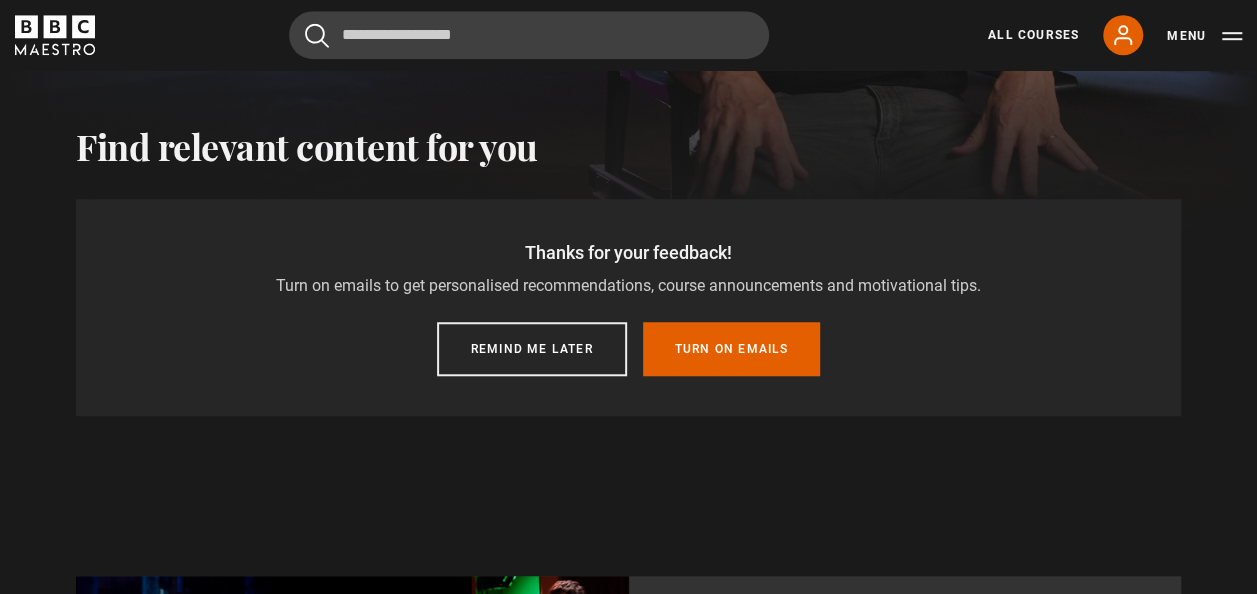 scroll, scrollTop: 644, scrollLeft: 0, axis: vertical 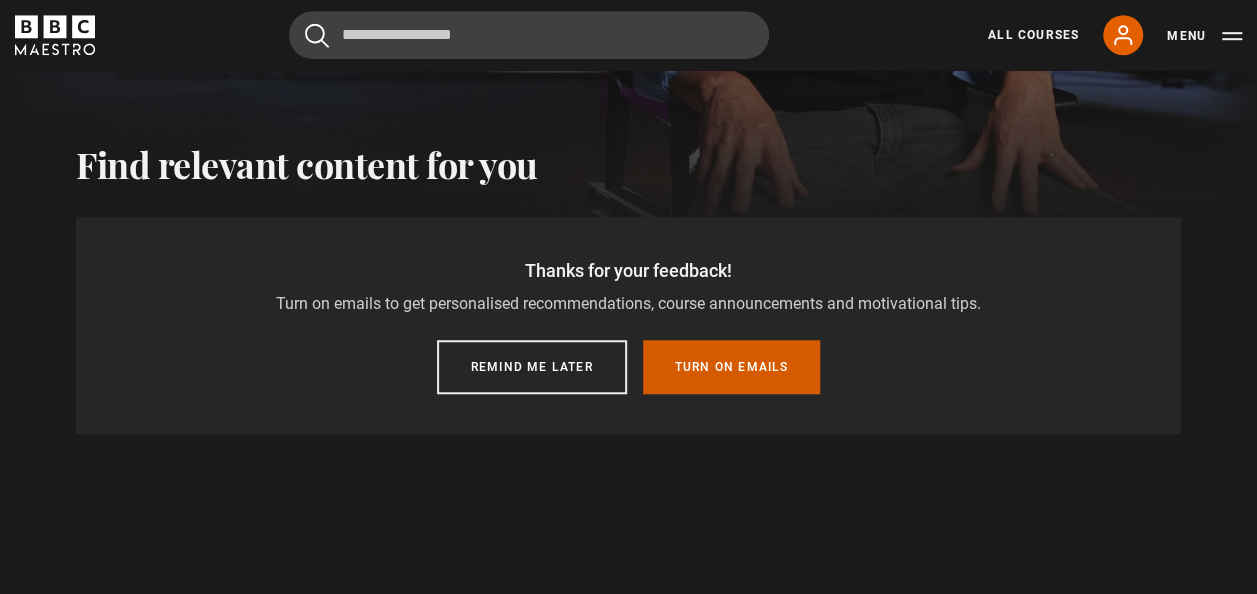 click on "Turn on emails" at bounding box center (732, 367) 